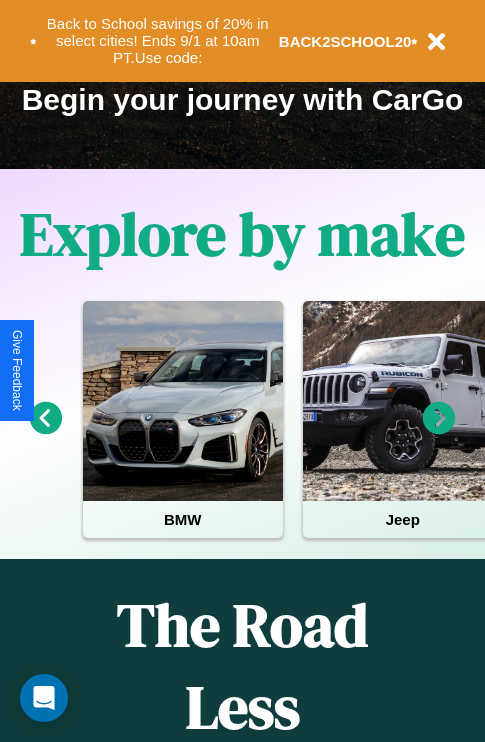 scroll, scrollTop: 308, scrollLeft: 0, axis: vertical 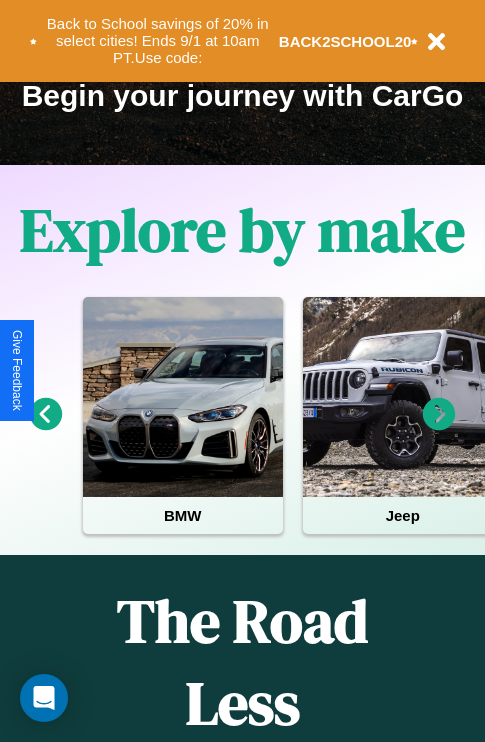 click 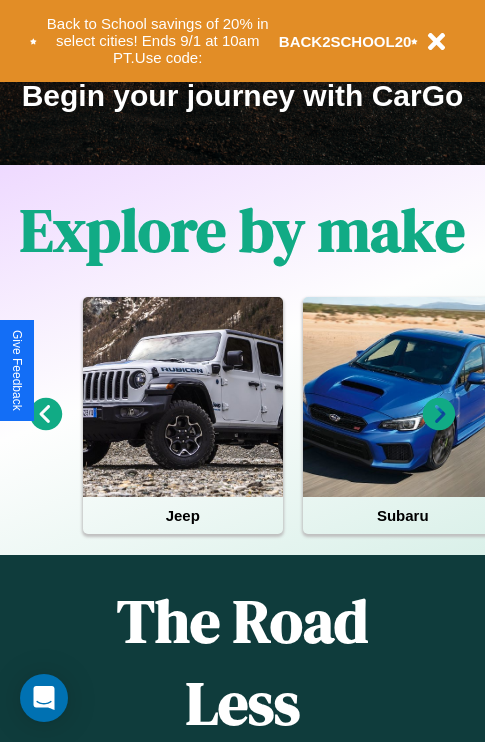 click 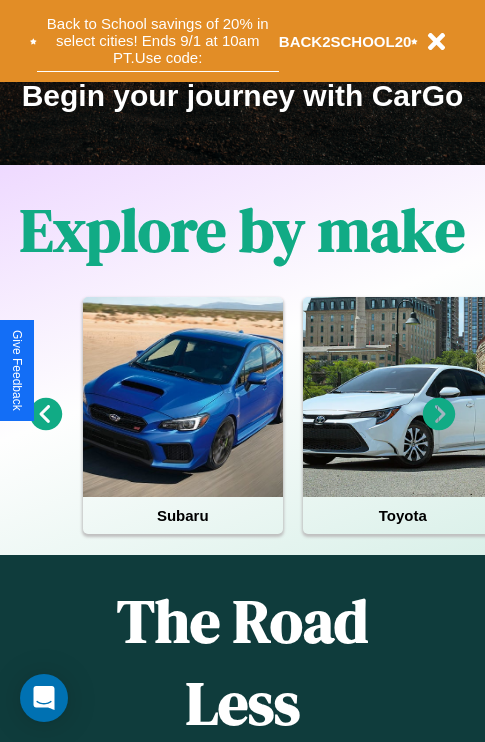 click on "Back to School savings of 20% in select cities! Ends 9/1 at 10am PT.  Use code:" at bounding box center [158, 41] 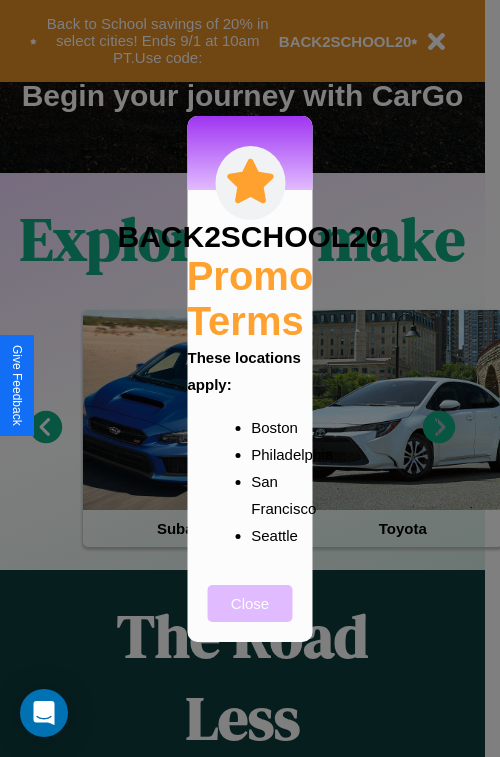 click on "Close" at bounding box center (250, 603) 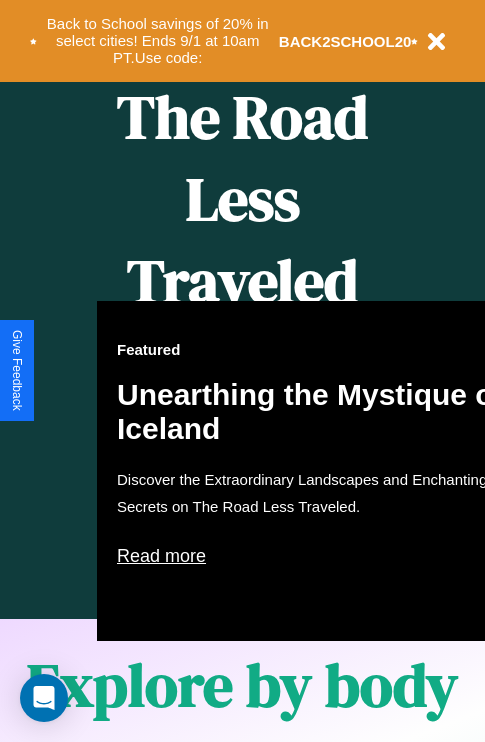 scroll, scrollTop: 817, scrollLeft: 0, axis: vertical 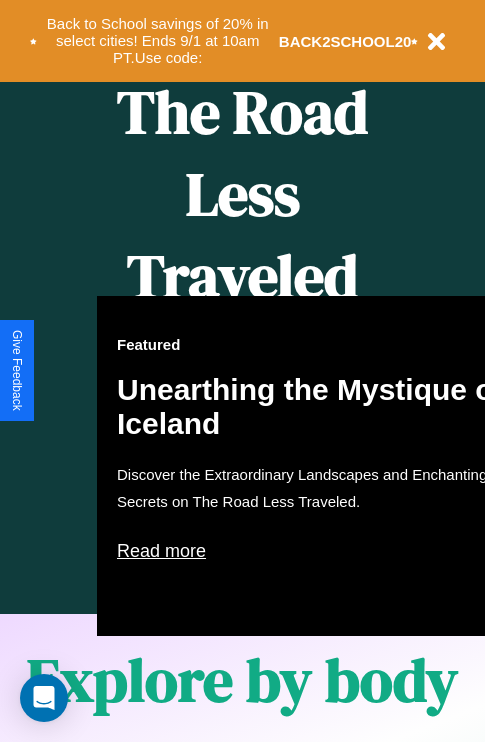 click on "Featured Unearthing the Mystique of Iceland Discover the Extraordinary Landscapes and Enchanting Secrets on The Road Less Traveled. Read more" at bounding box center [317, 466] 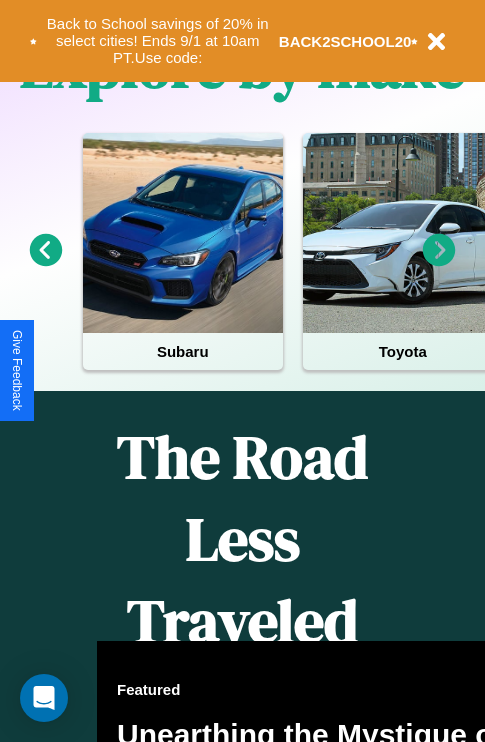 scroll, scrollTop: 0, scrollLeft: 0, axis: both 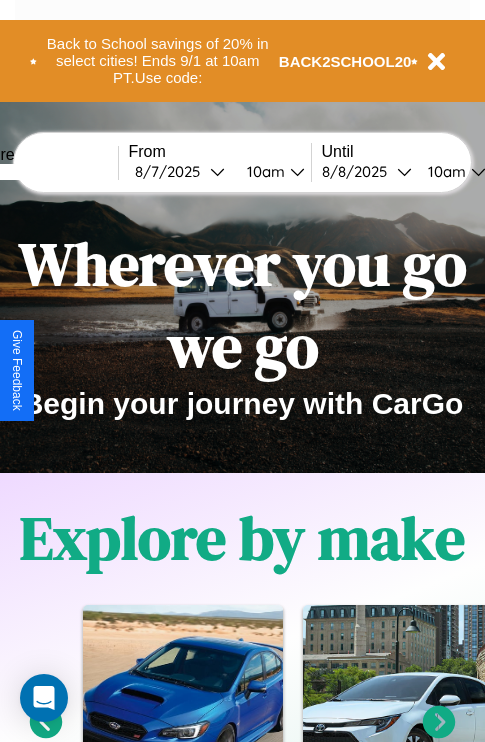 click at bounding box center (43, 172) 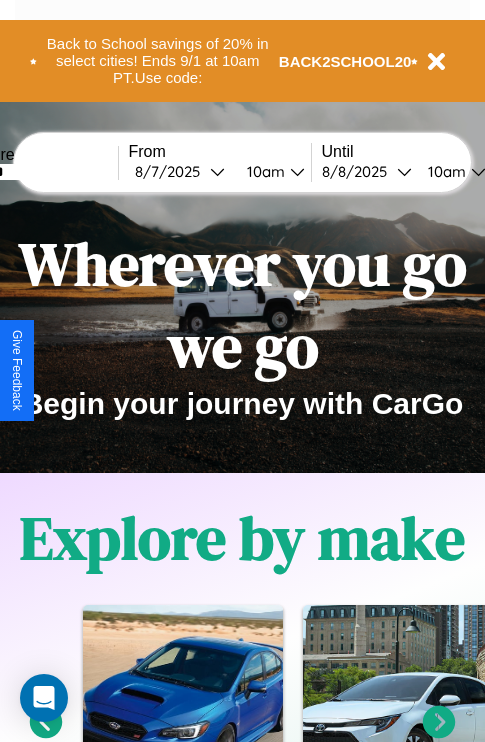 type on "******" 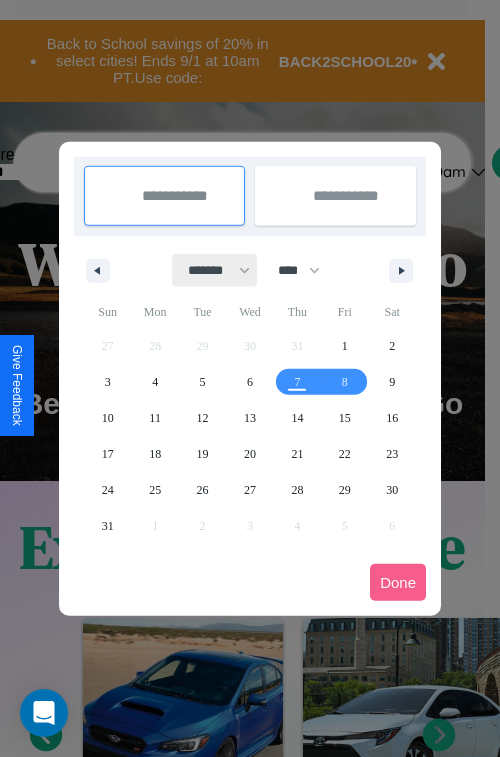 click on "******* ******** ***** ***** *** **** **** ****** ********* ******* ******** ********" at bounding box center (215, 270) 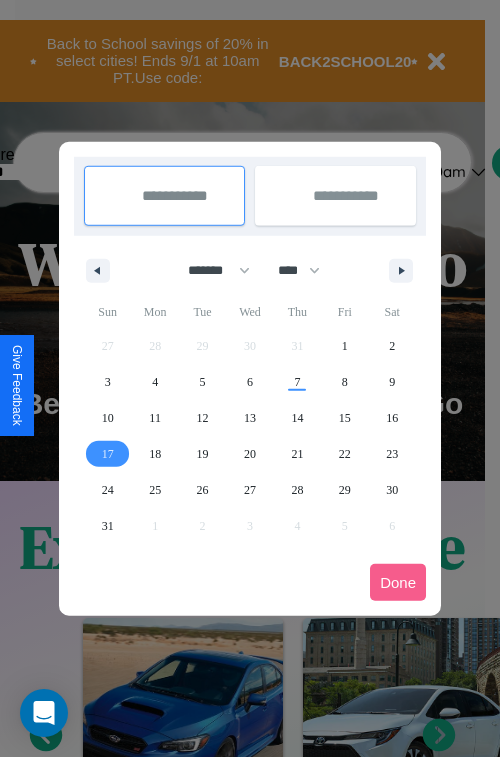 click on "17" at bounding box center [108, 454] 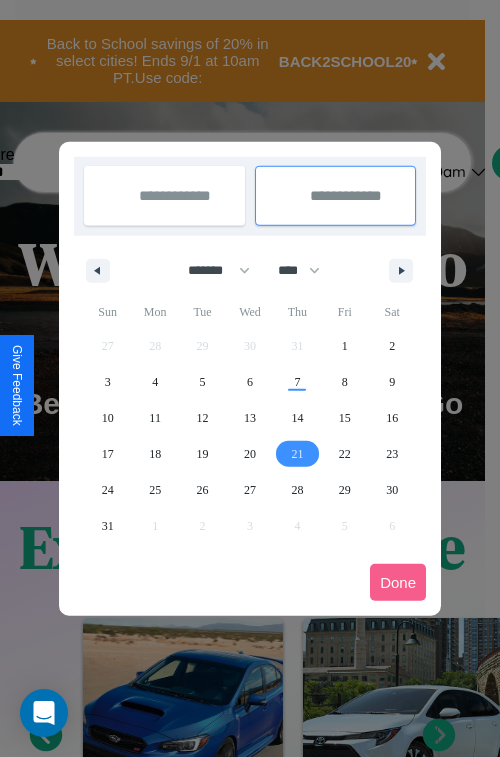 click on "21" at bounding box center (297, 454) 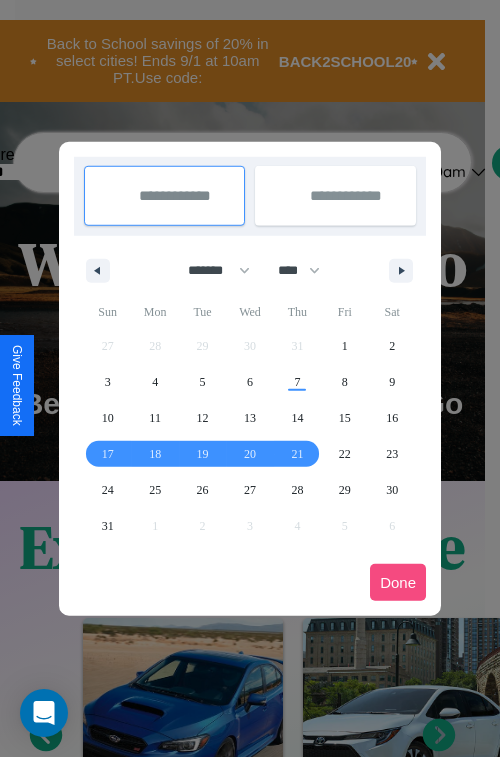 click on "Done" at bounding box center (398, 582) 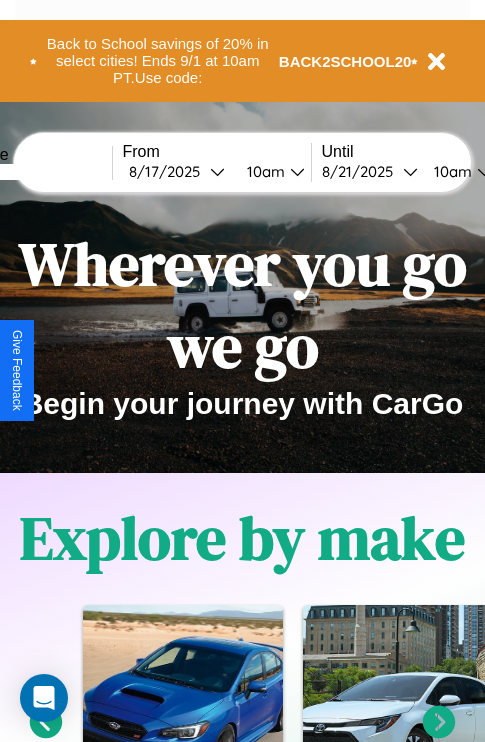 click on "10am" at bounding box center [263, 171] 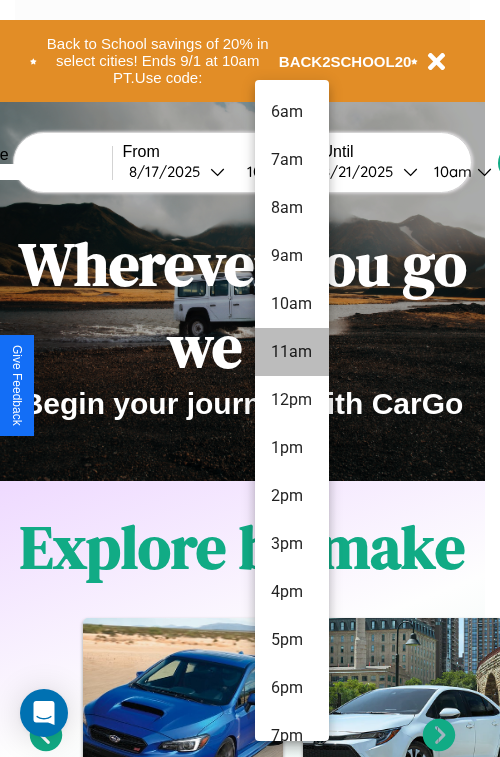 click on "11am" at bounding box center [292, 352] 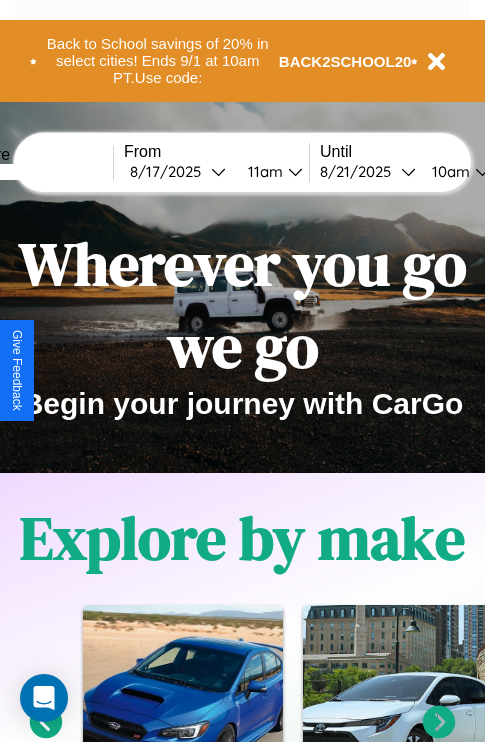 click on "10am" at bounding box center (448, 171) 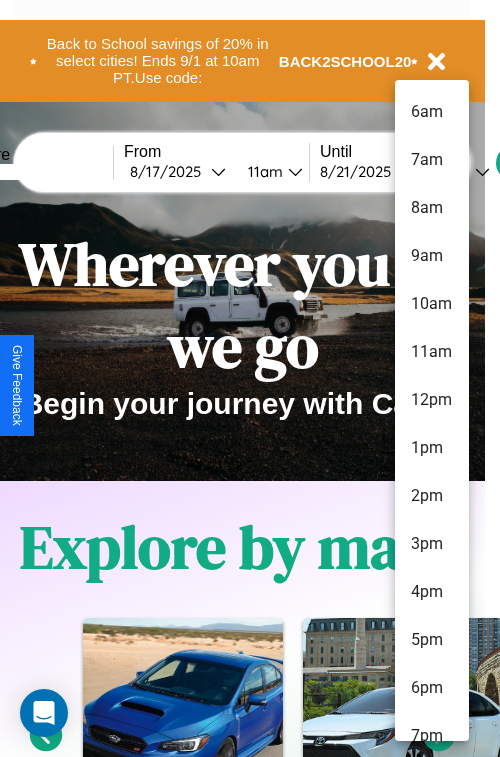 click on "1pm" at bounding box center (432, 448) 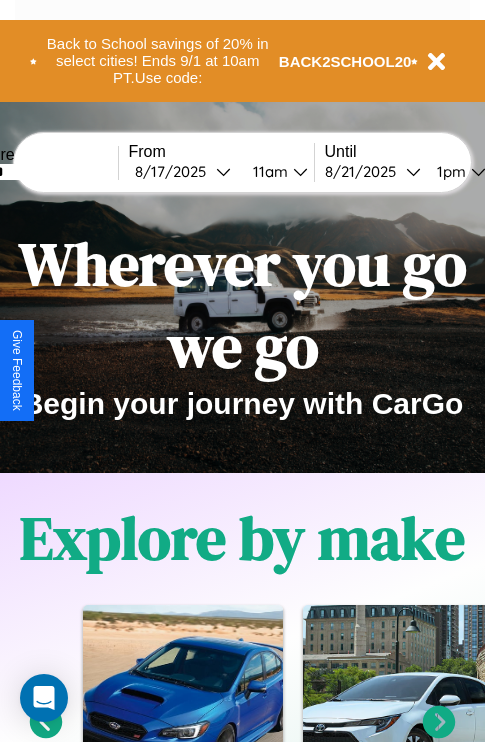 scroll, scrollTop: 0, scrollLeft: 68, axis: horizontal 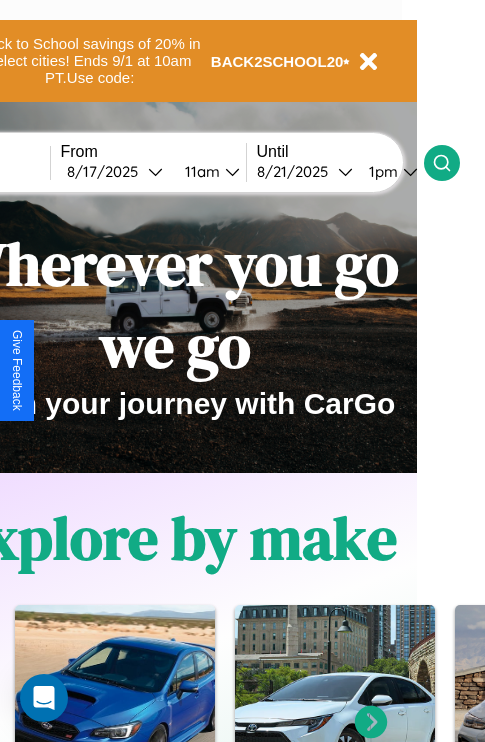 click 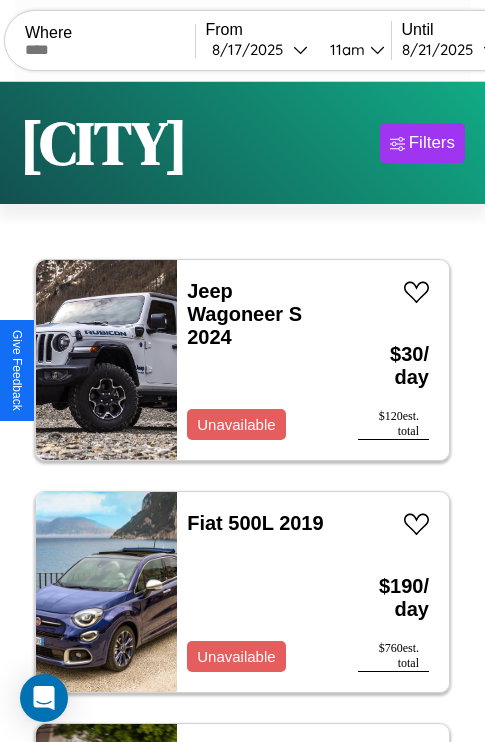 scroll, scrollTop: 79, scrollLeft: 0, axis: vertical 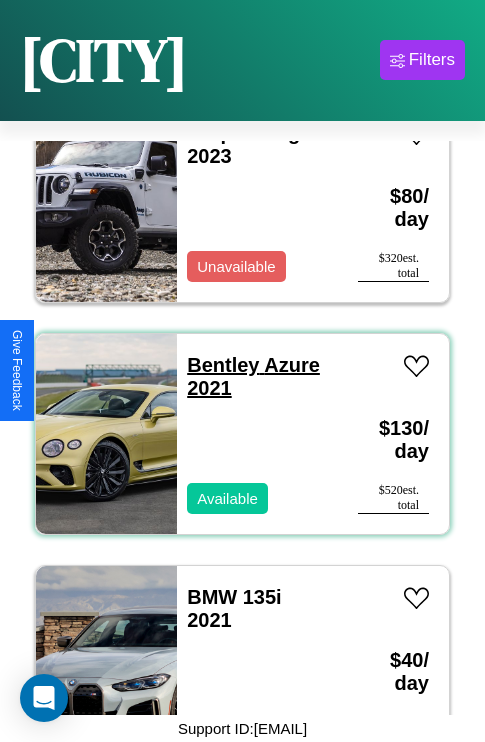 click on "Bentley   Azure   2021" at bounding box center (253, 376) 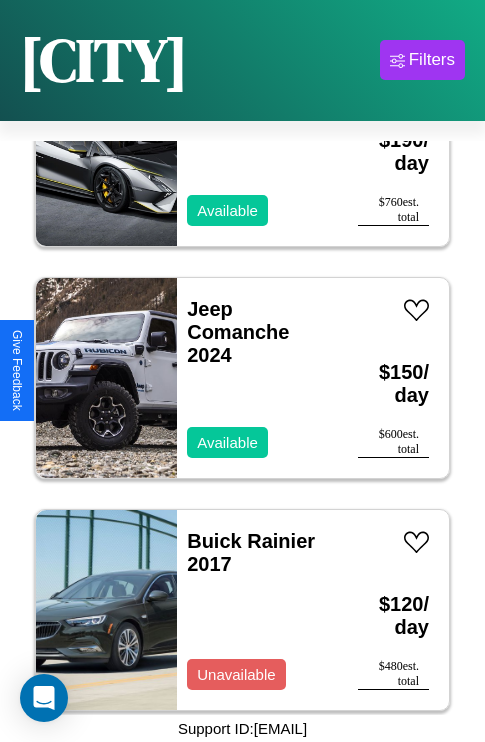 scroll, scrollTop: 3323, scrollLeft: 0, axis: vertical 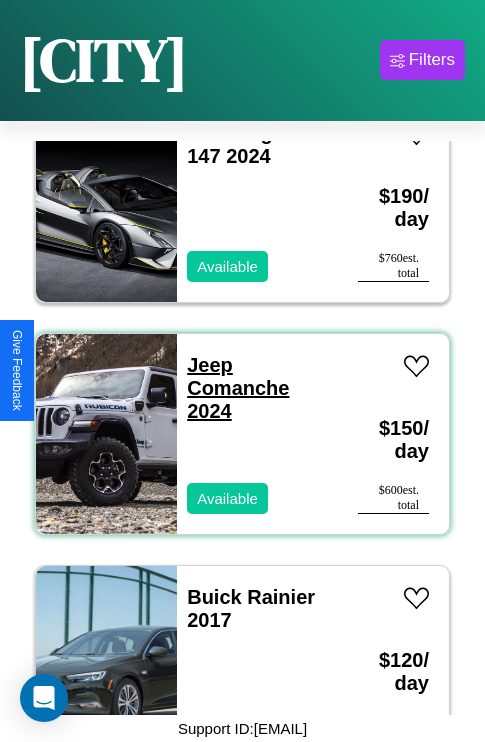 click on "Jeep   Comanche   2024" at bounding box center (238, 388) 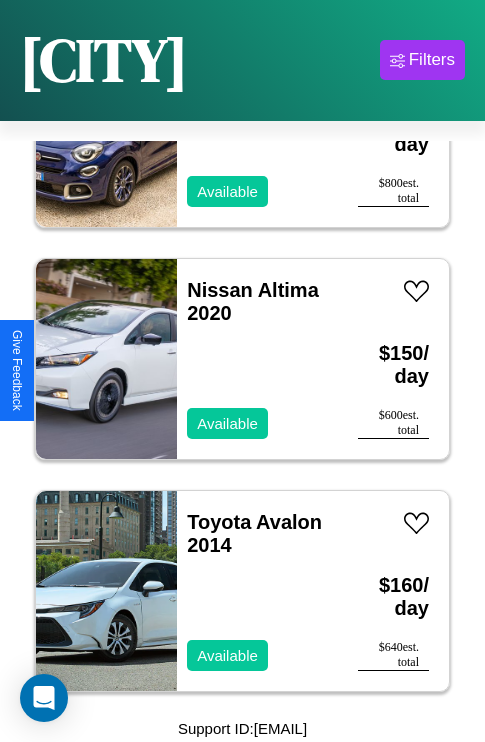 scroll, scrollTop: 29, scrollLeft: 0, axis: vertical 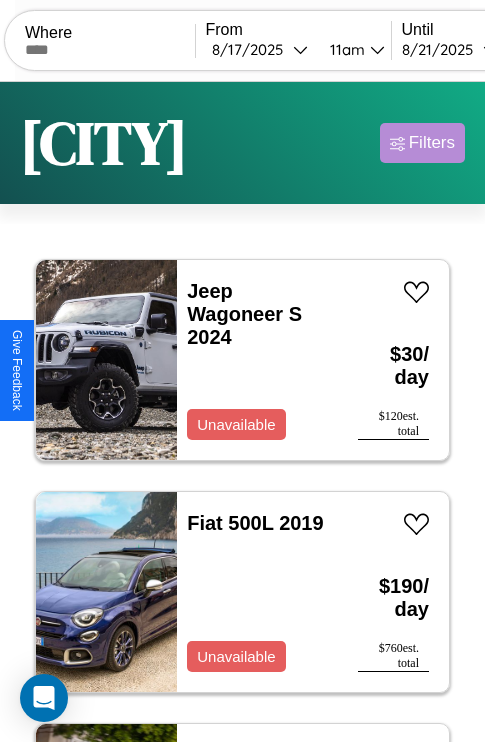 click on "Filters" at bounding box center (432, 143) 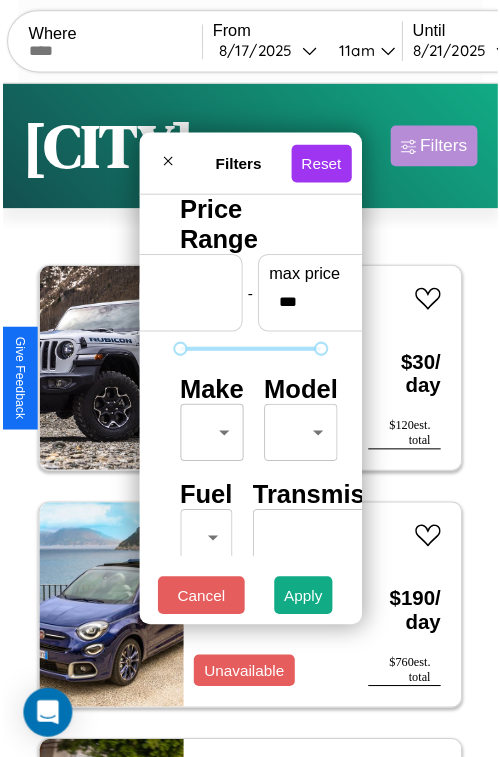 scroll, scrollTop: 59, scrollLeft: 0, axis: vertical 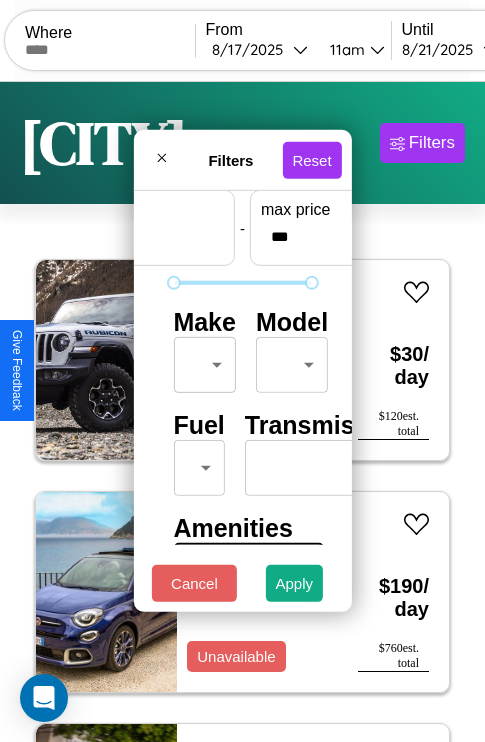 click on "CarGo Where From [DATE] [TIME] Until [DATE] [TIME] Become a Host Login Sign Up [CITY] Filters 30  cars in this area These cars can be picked up in this city. Jeep   Wagoneer S   2024 Unavailable $ 30  / day $ 120  est. total Fiat   500L   2019 Unavailable $ 190  / day $ 760  est. total Nissan   Maxima   2014 Unavailable $ 120  / day $ 480  est. total Chrysler   Grand Caravan   2020 Available $ 40  / day $ 160  est. total Jeep   Grand Cherokee   2014 Available $ 100  / day $ 400  est. total Acura   TSX   2014 Available $ 110  / day $ 440  est. total Lincoln   Mark   2023 Available $ 150  / day $ 600  est. total Mazda   CX-90   2014 Available $ 180  / day $ 720  est. total Mazda   MX-30   2018 Available $ 90  / day $ 360  est. total Lamborghini   147   2014 Available $ 30  / day $ 120  est. total Fiat   Brava   2019 Available $ 140  / day $ 560  est. total Lincoln   MKZ   2024 Available $ 80  / day $ 320  est. total Volvo   B5R   2022 Available $ 80  / day $ 320  est. total Acura   RDX   2022 Available" at bounding box center (242, 412) 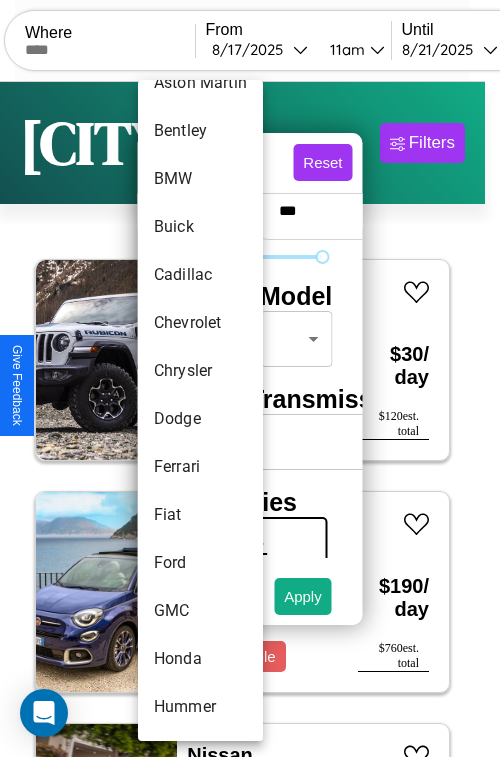 scroll, scrollTop: 230, scrollLeft: 0, axis: vertical 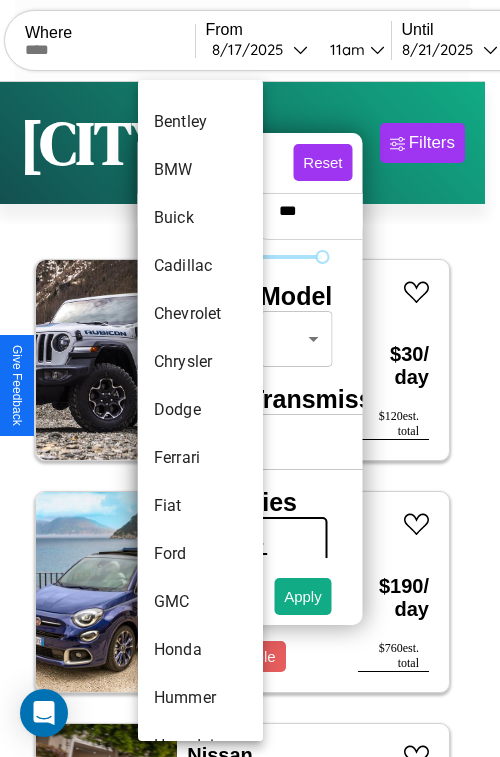 click on "Dodge" at bounding box center [200, 410] 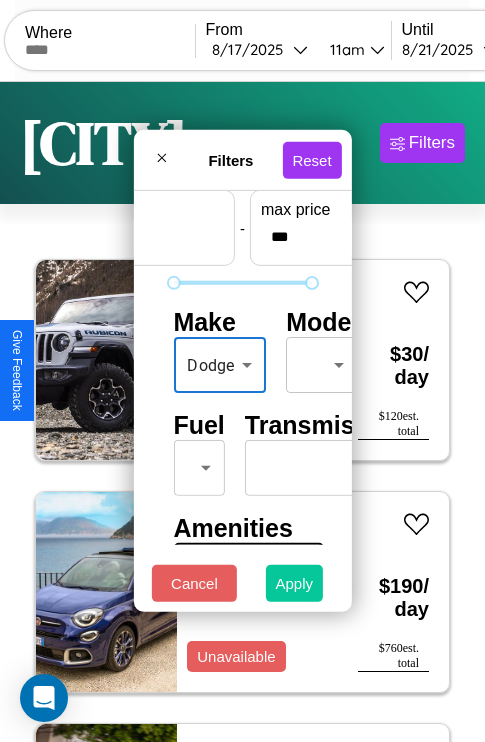 click on "Apply" at bounding box center (295, 583) 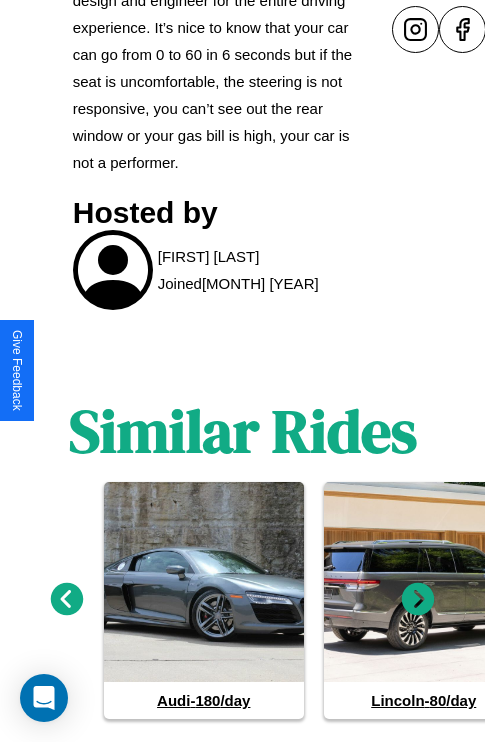 scroll, scrollTop: 1002, scrollLeft: 0, axis: vertical 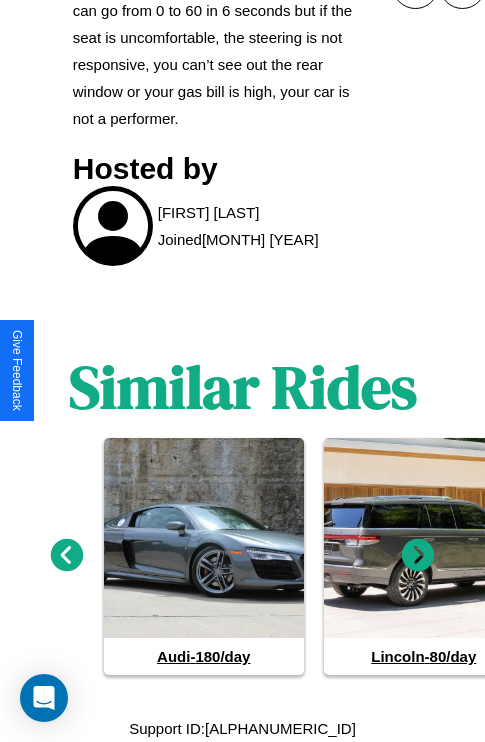 click 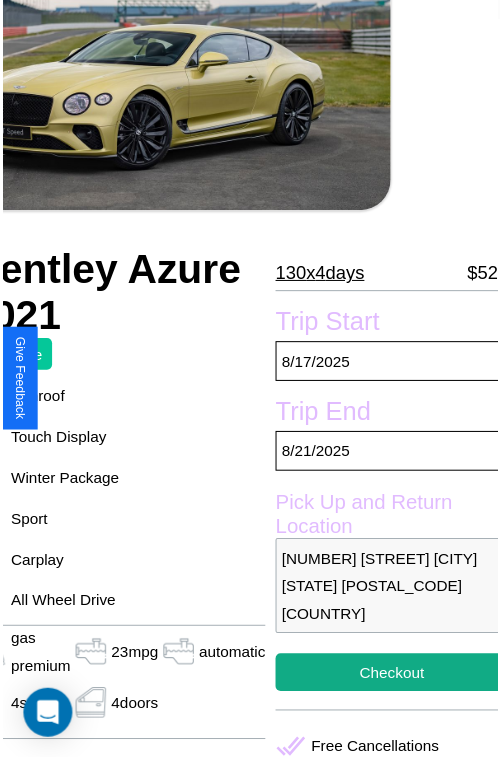 scroll, scrollTop: 100, scrollLeft: 107, axis: both 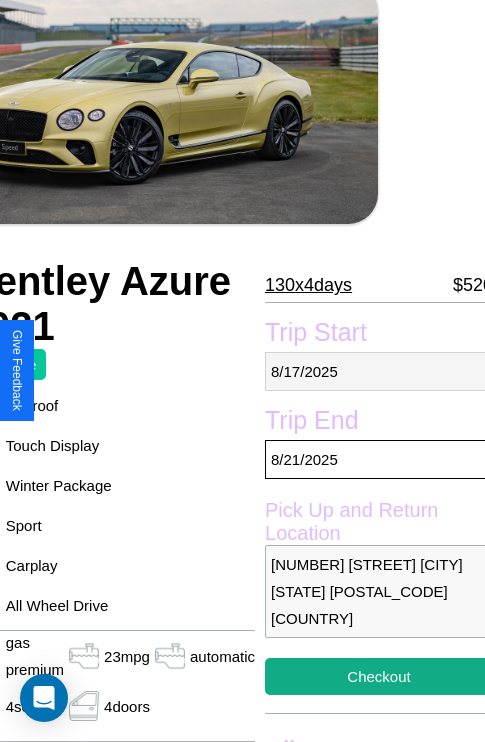 click on "8 / 17 / 2025" at bounding box center (379, 371) 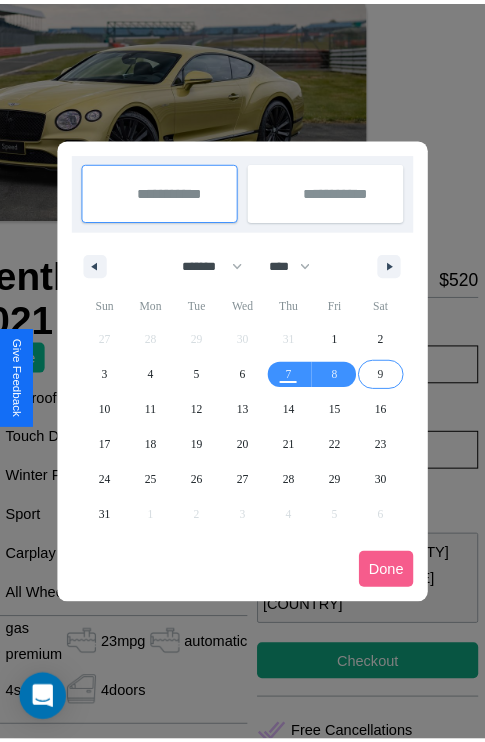 scroll, scrollTop: 0, scrollLeft: 107, axis: horizontal 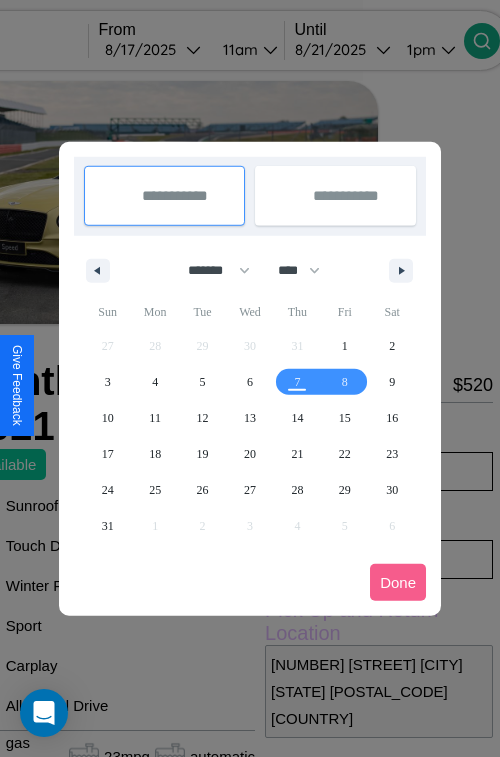 click at bounding box center [250, 378] 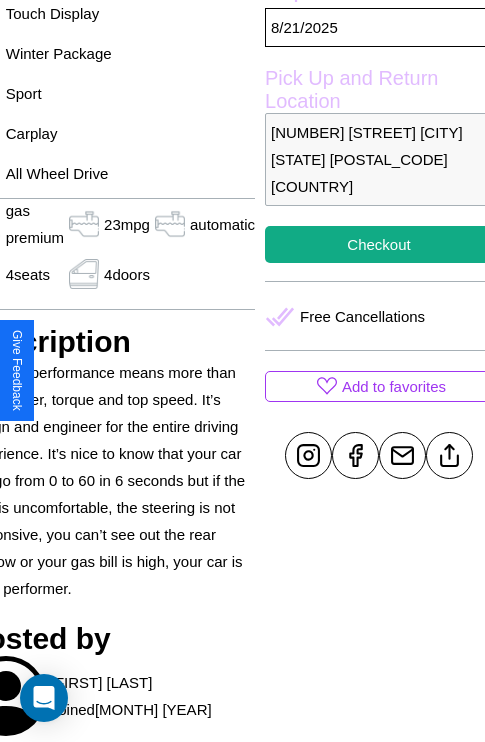 scroll, scrollTop: 589, scrollLeft: 107, axis: both 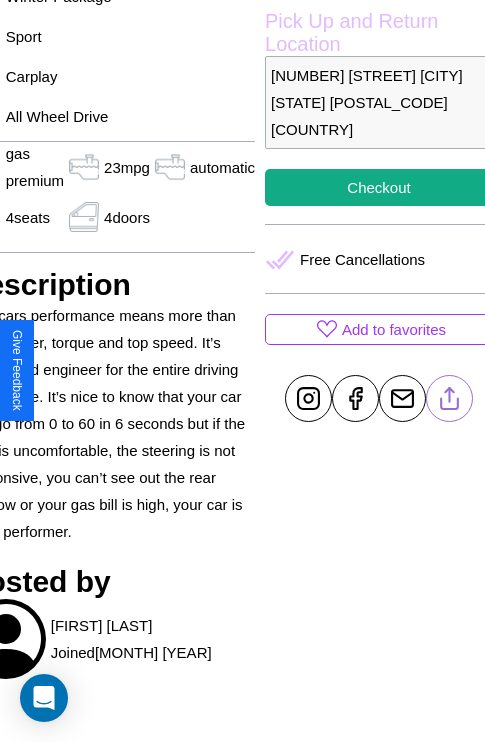 click 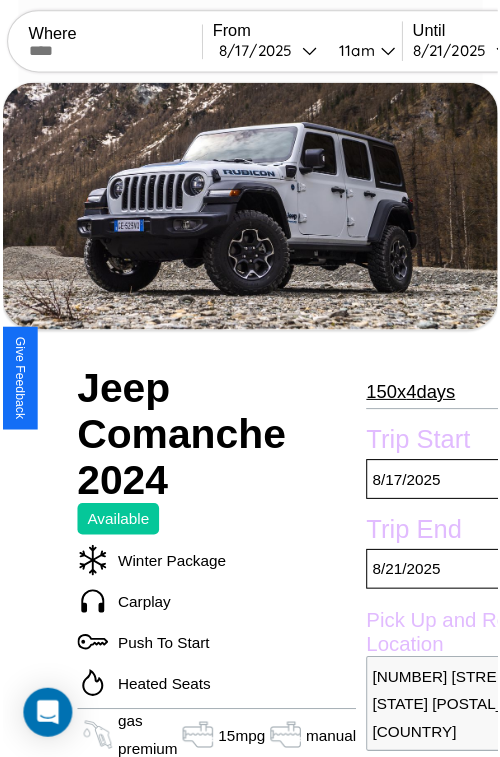 scroll, scrollTop: 99, scrollLeft: 91, axis: both 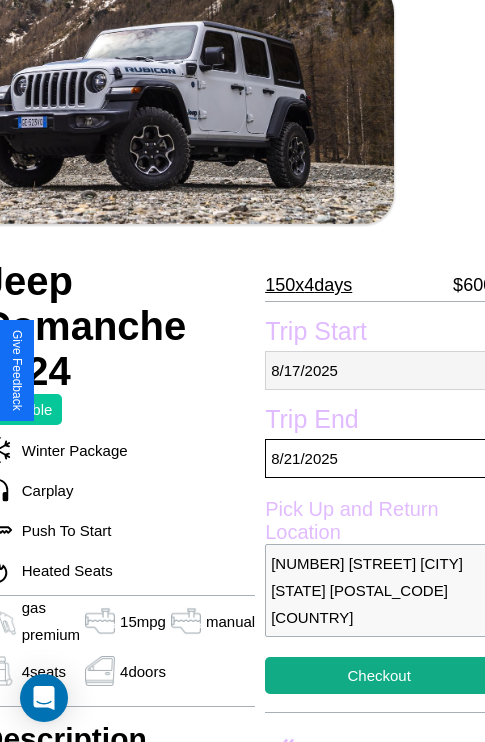 click on "8 / 17 / 2025" at bounding box center (379, 370) 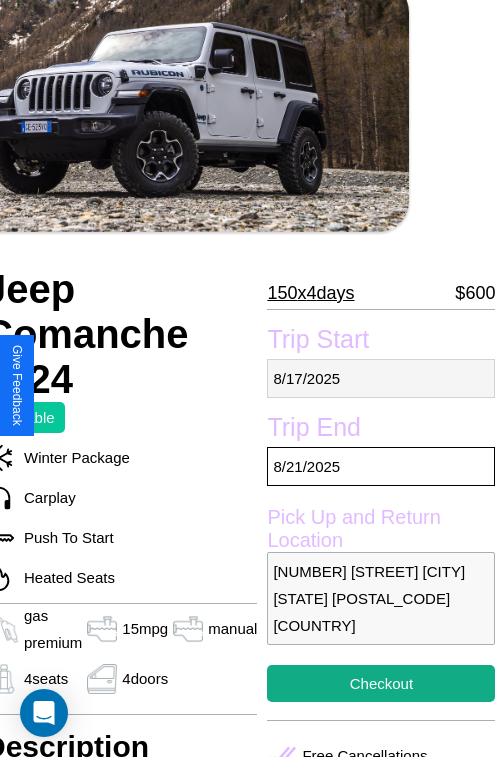 select on "*" 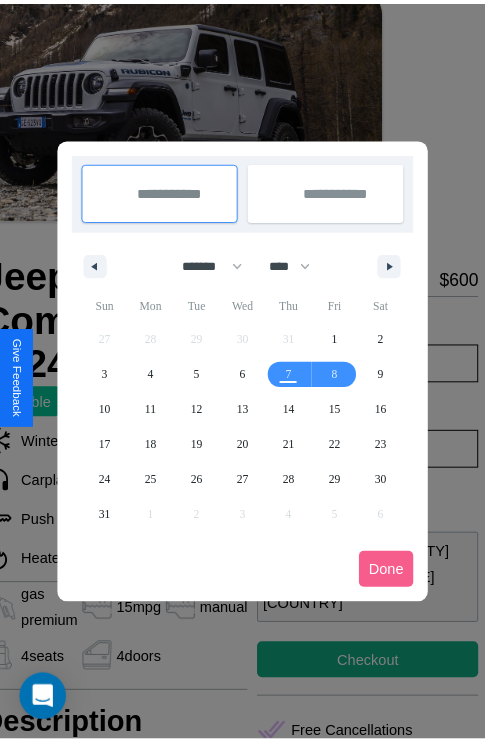 scroll, scrollTop: 0, scrollLeft: 91, axis: horizontal 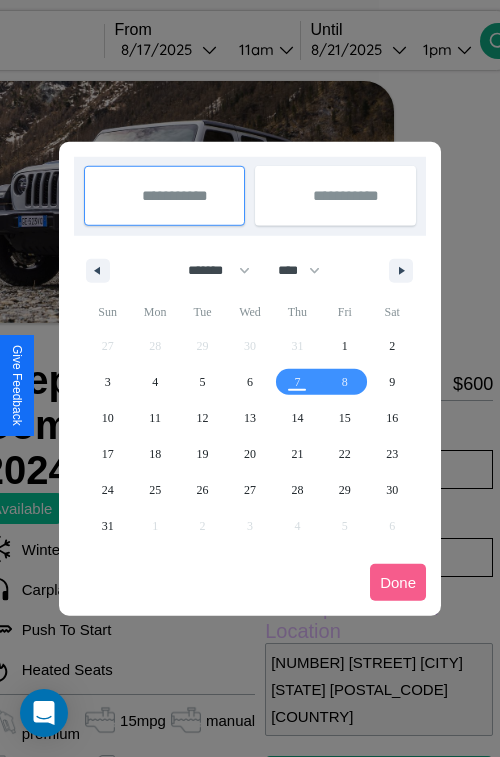 click at bounding box center (250, 378) 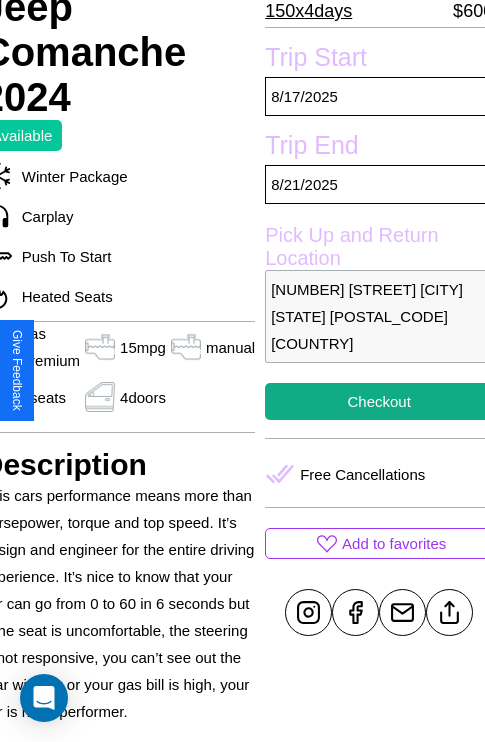 scroll, scrollTop: 377, scrollLeft: 91, axis: both 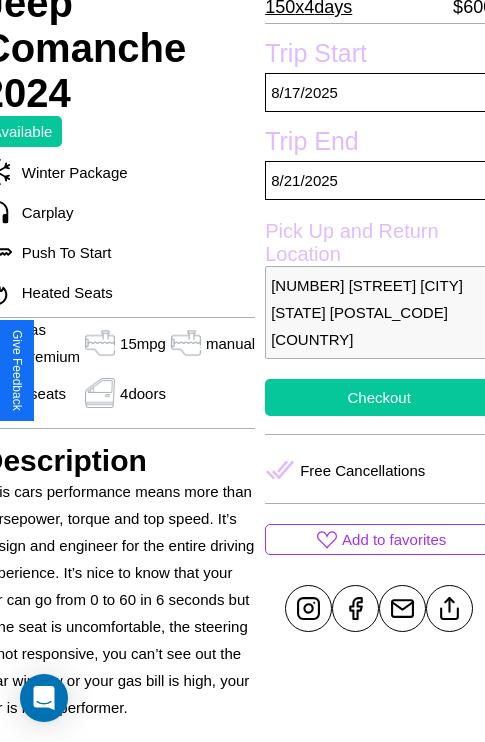 click on "Checkout" at bounding box center [379, 397] 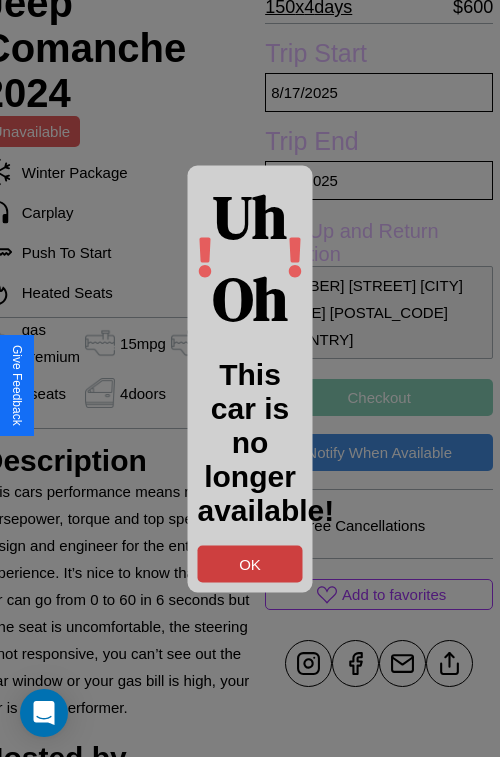 click on "OK" at bounding box center [250, 563] 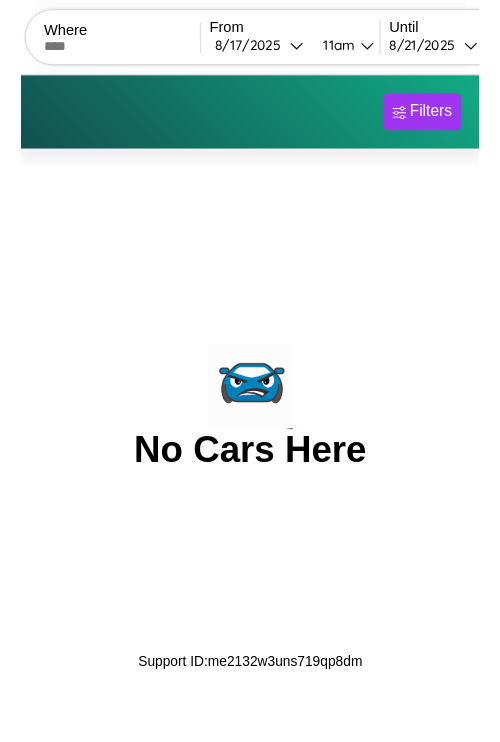 scroll, scrollTop: 0, scrollLeft: 0, axis: both 